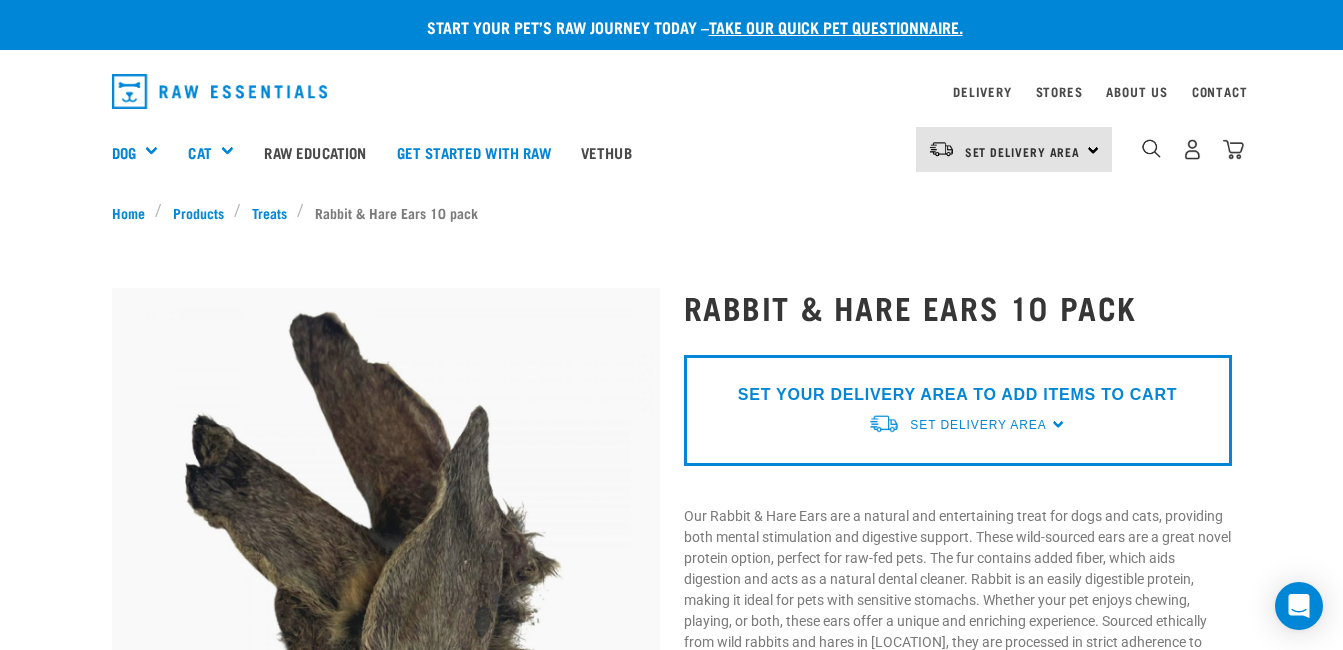 scroll, scrollTop: 0, scrollLeft: 0, axis: both 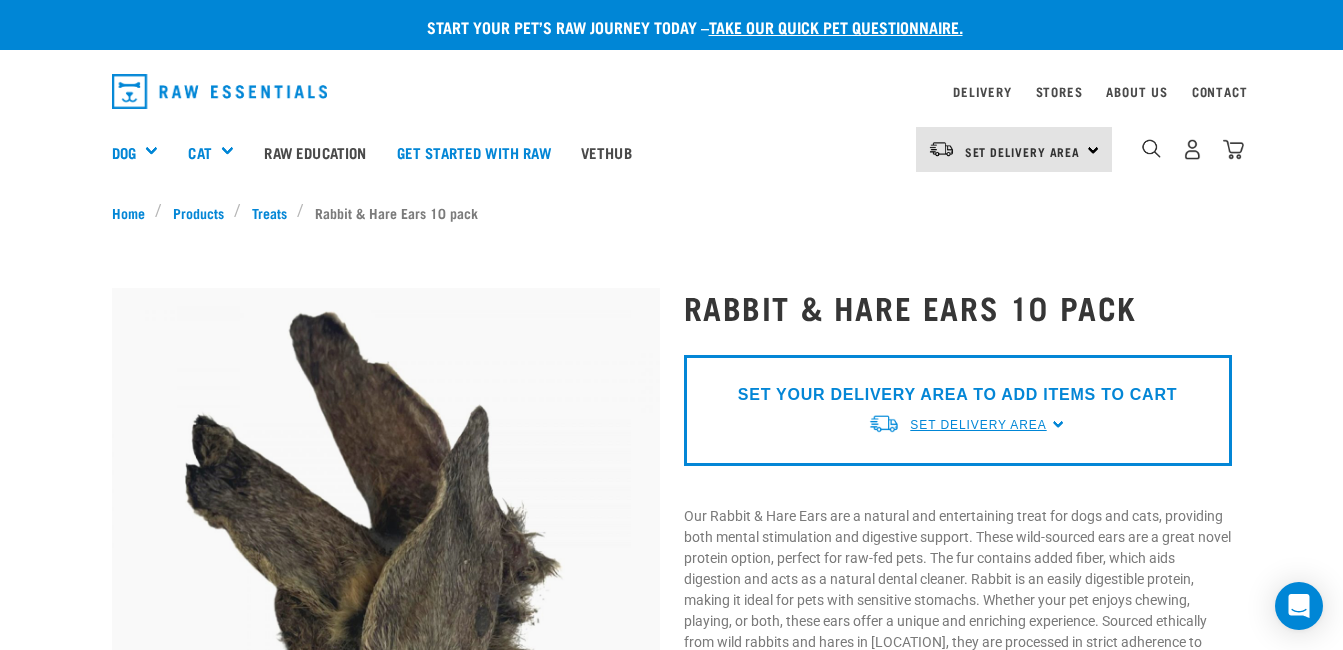 click on "Set Delivery Area" at bounding box center (978, 425) 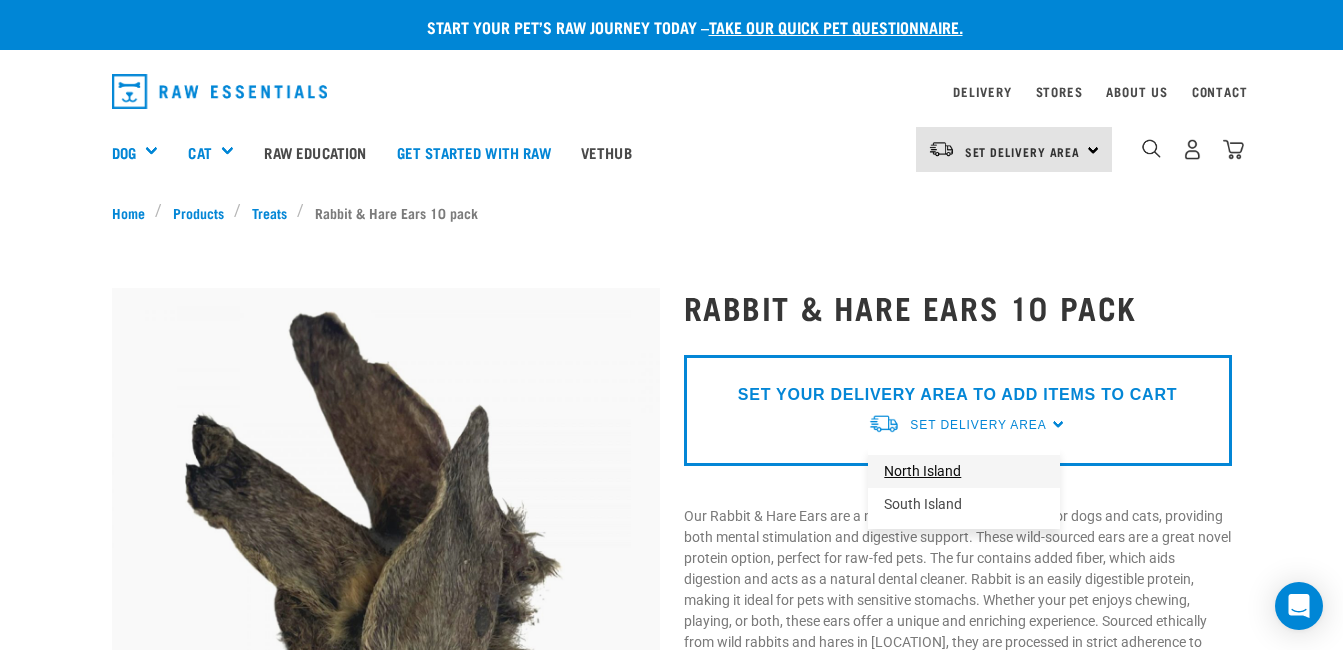 click on "North Island" at bounding box center (964, 471) 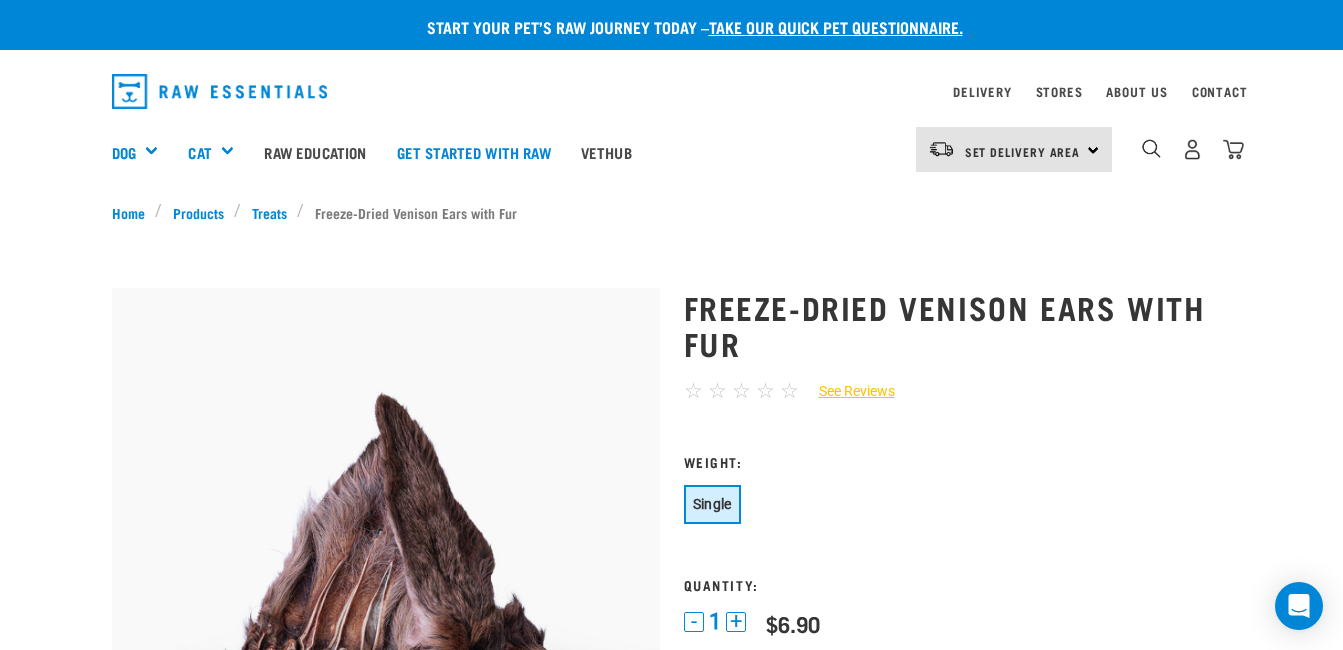 scroll, scrollTop: 0, scrollLeft: 0, axis: both 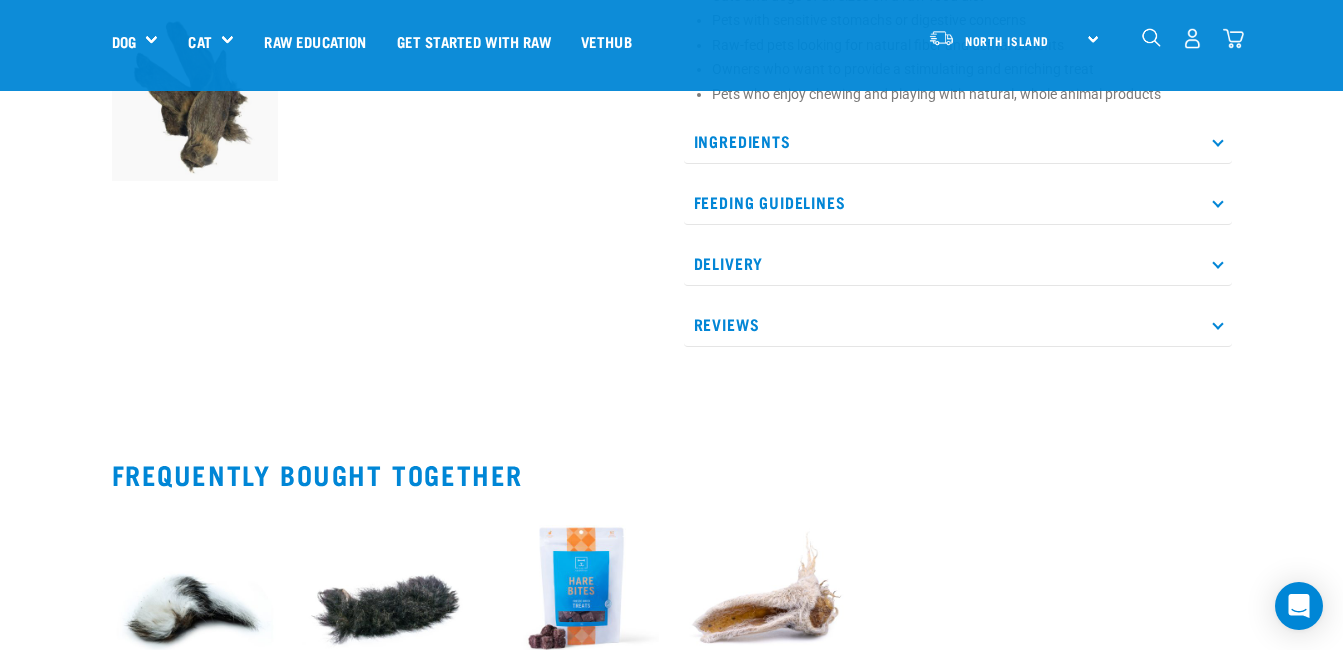 click on "Delivery" at bounding box center [958, 263] 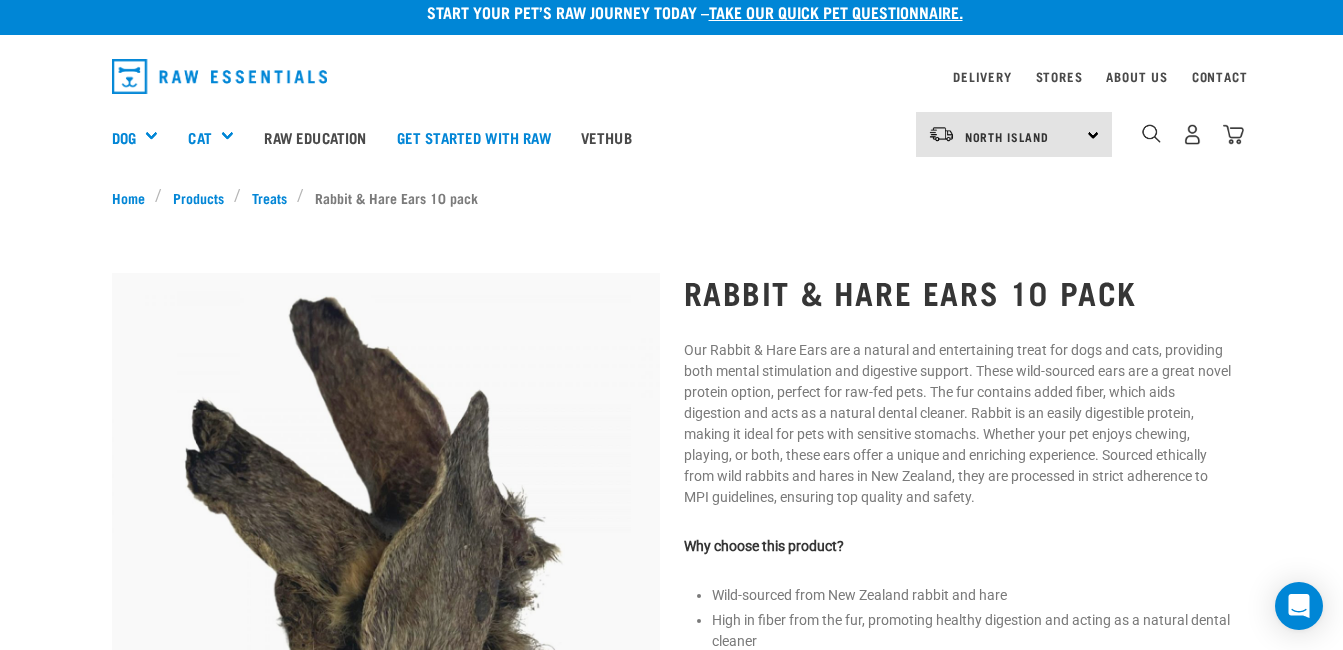 scroll, scrollTop: 0, scrollLeft: 0, axis: both 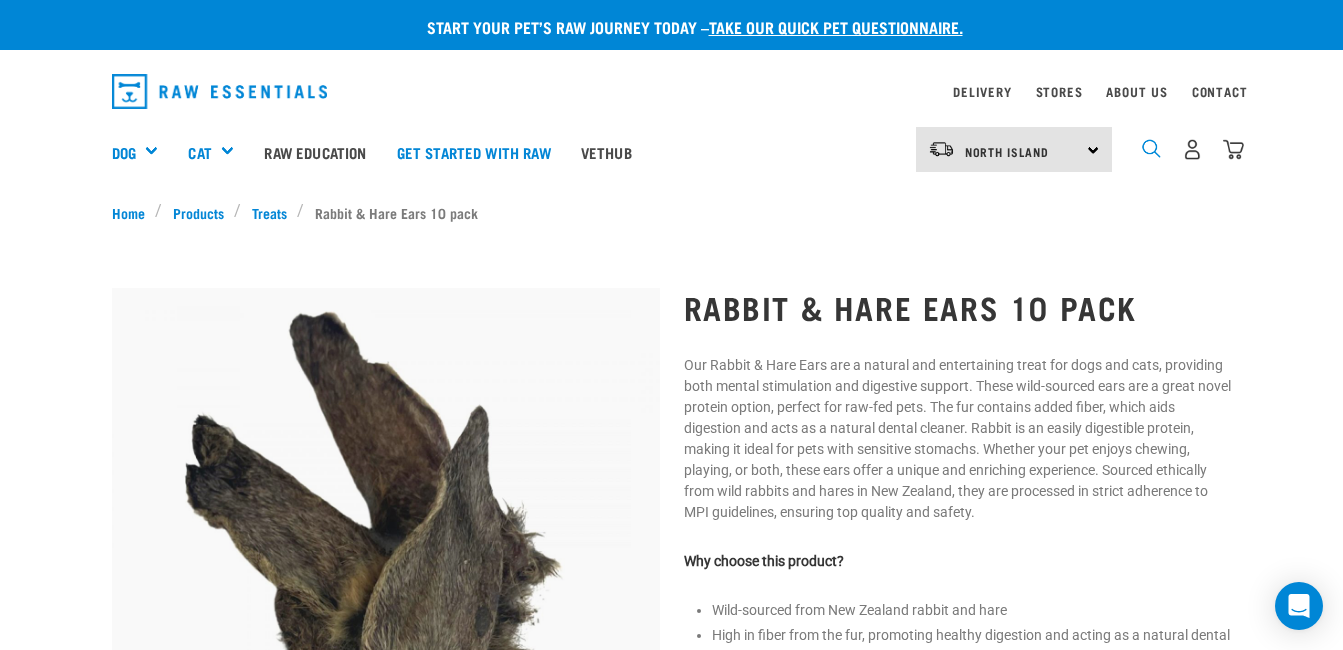 click at bounding box center [1151, 148] 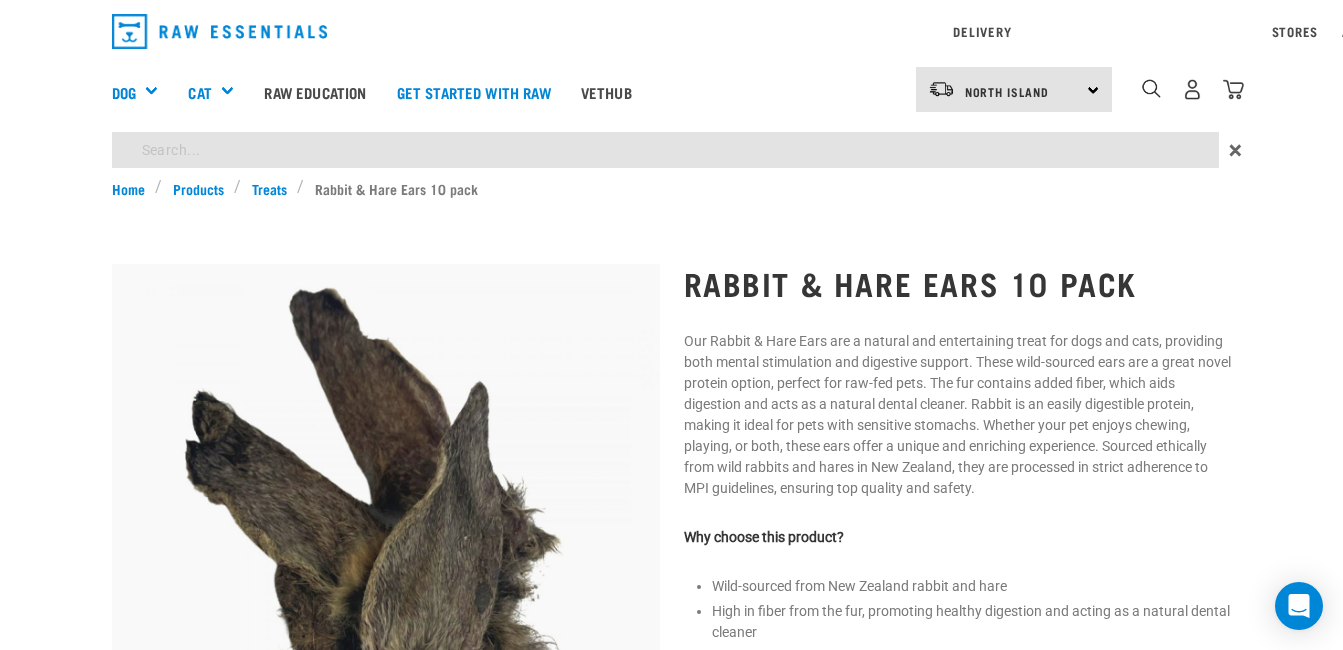 click on "Start your pet’s raw journey today –  take our quick pet questionnaire.
Delivery
Stores
About Us
Contact" at bounding box center (671, 898) 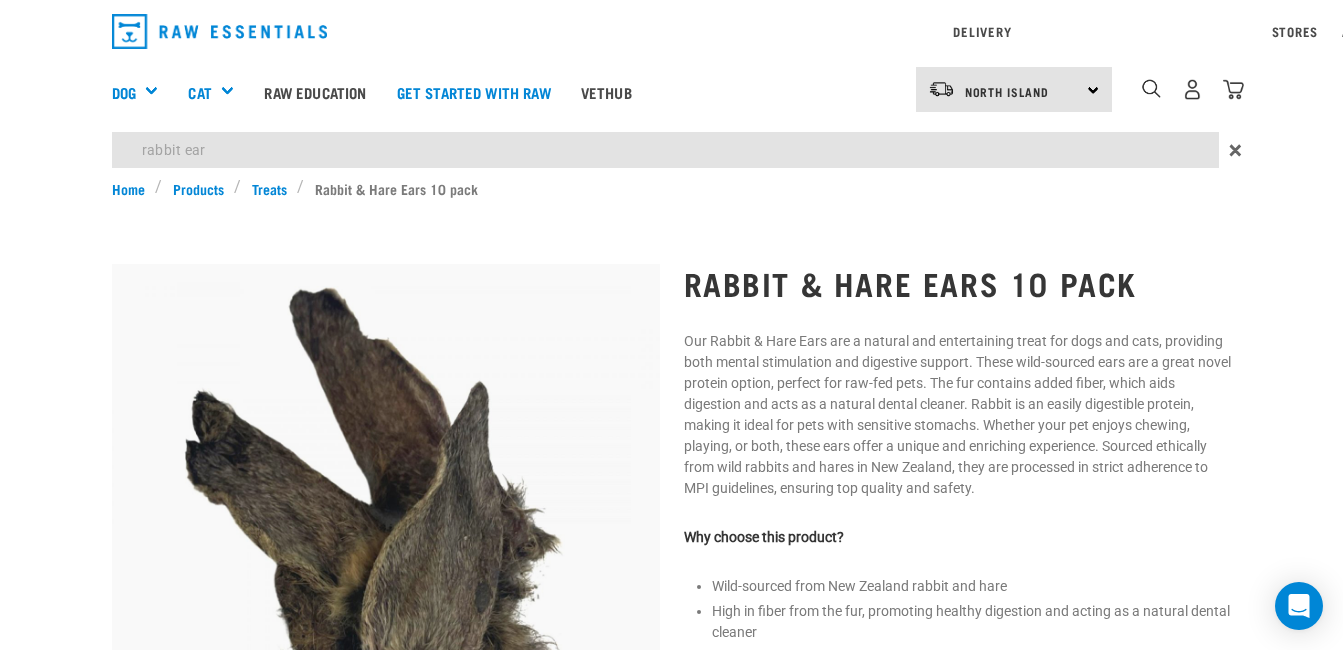 type on "rabbit ear" 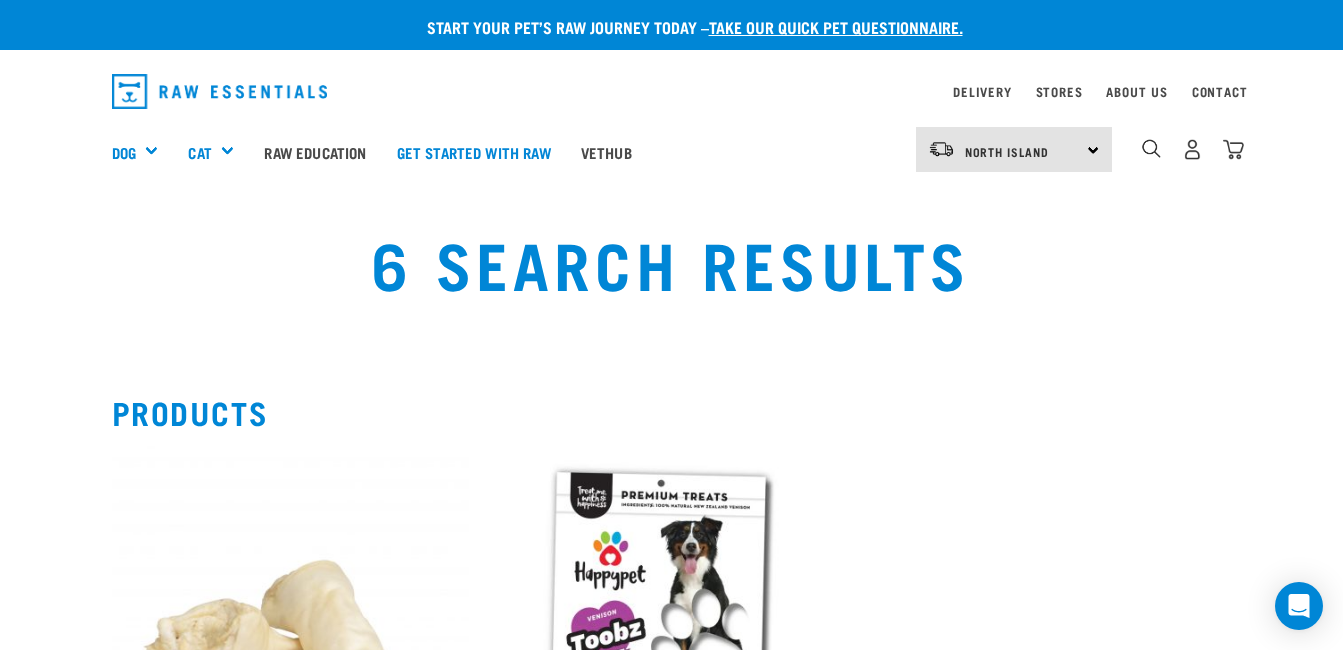 scroll, scrollTop: 0, scrollLeft: 0, axis: both 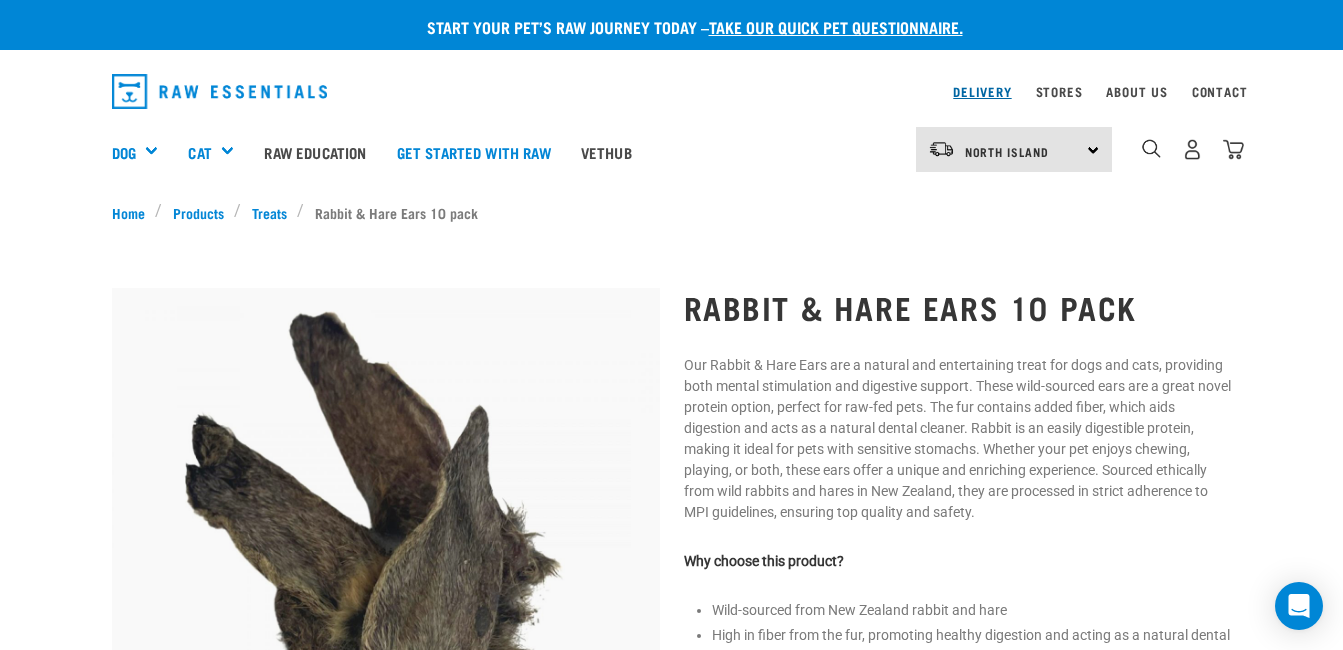 click on "Delivery" at bounding box center (982, 91) 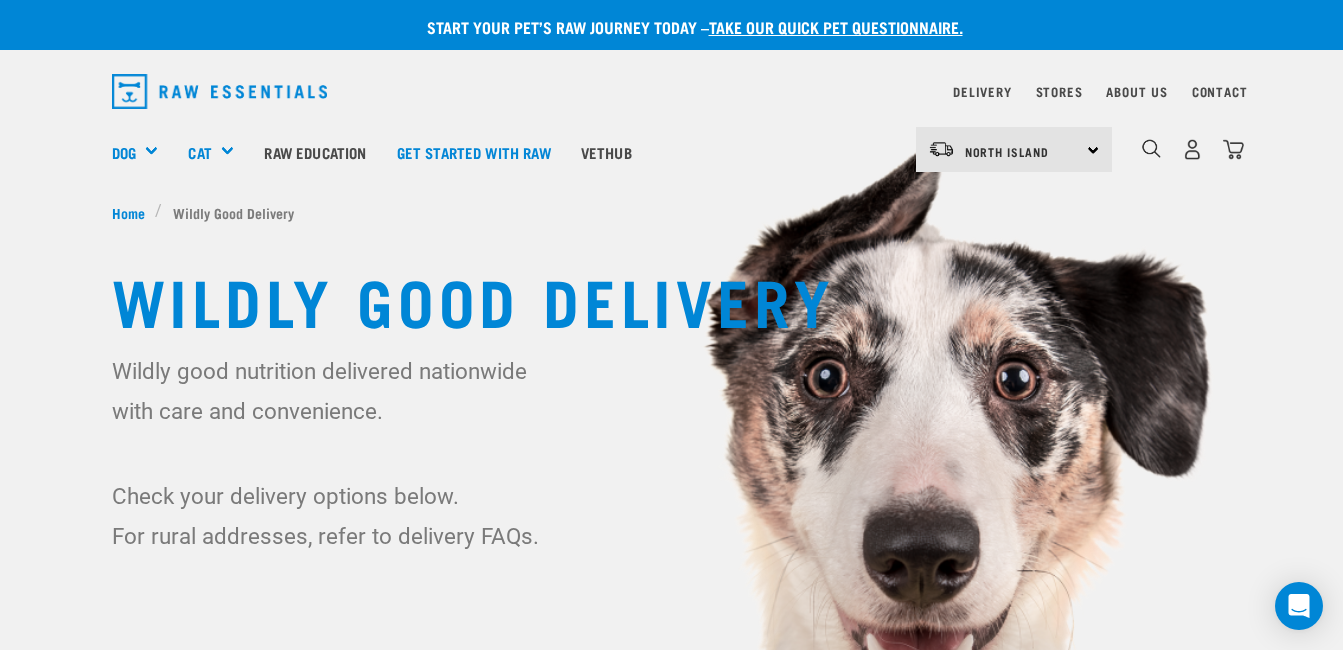 scroll, scrollTop: 0, scrollLeft: 0, axis: both 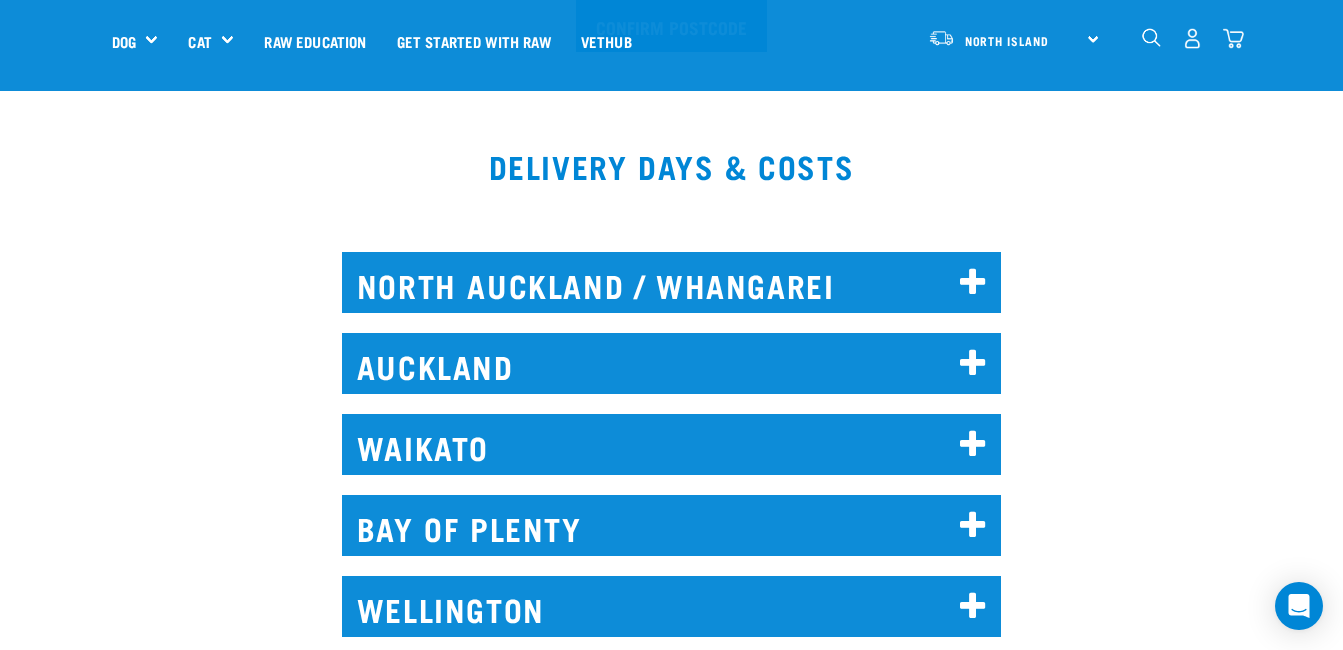 click at bounding box center [973, 364] 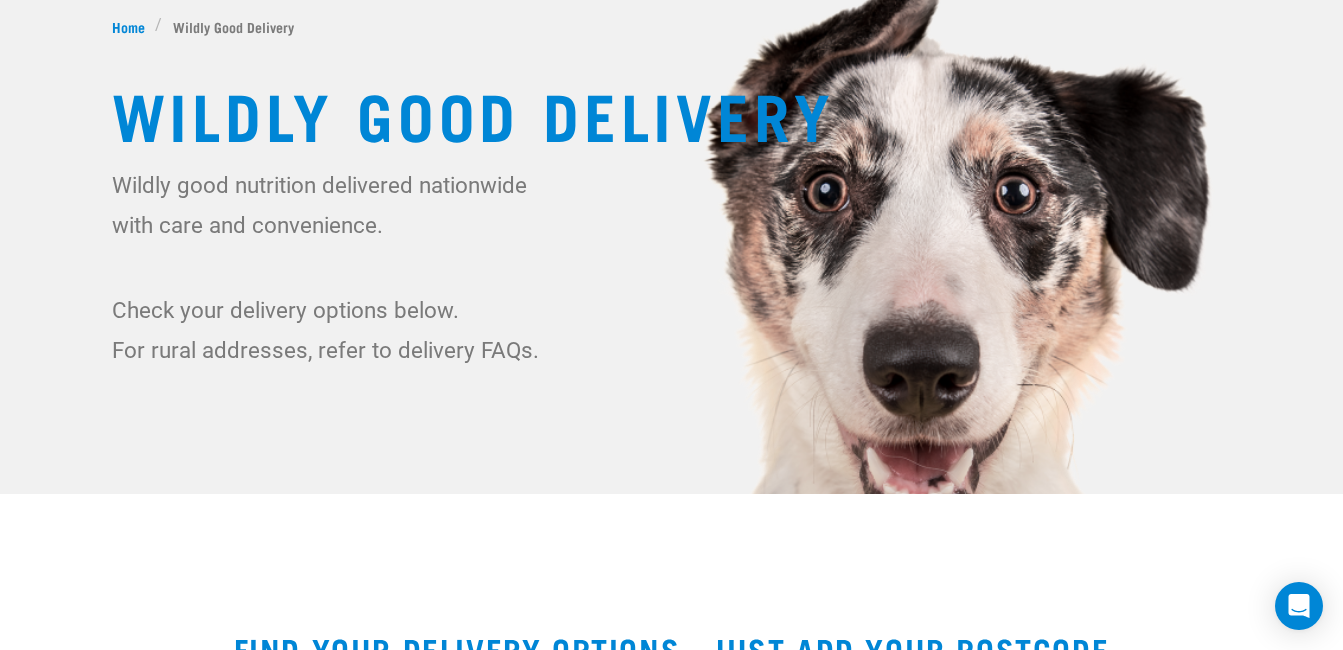 scroll, scrollTop: 0, scrollLeft: 0, axis: both 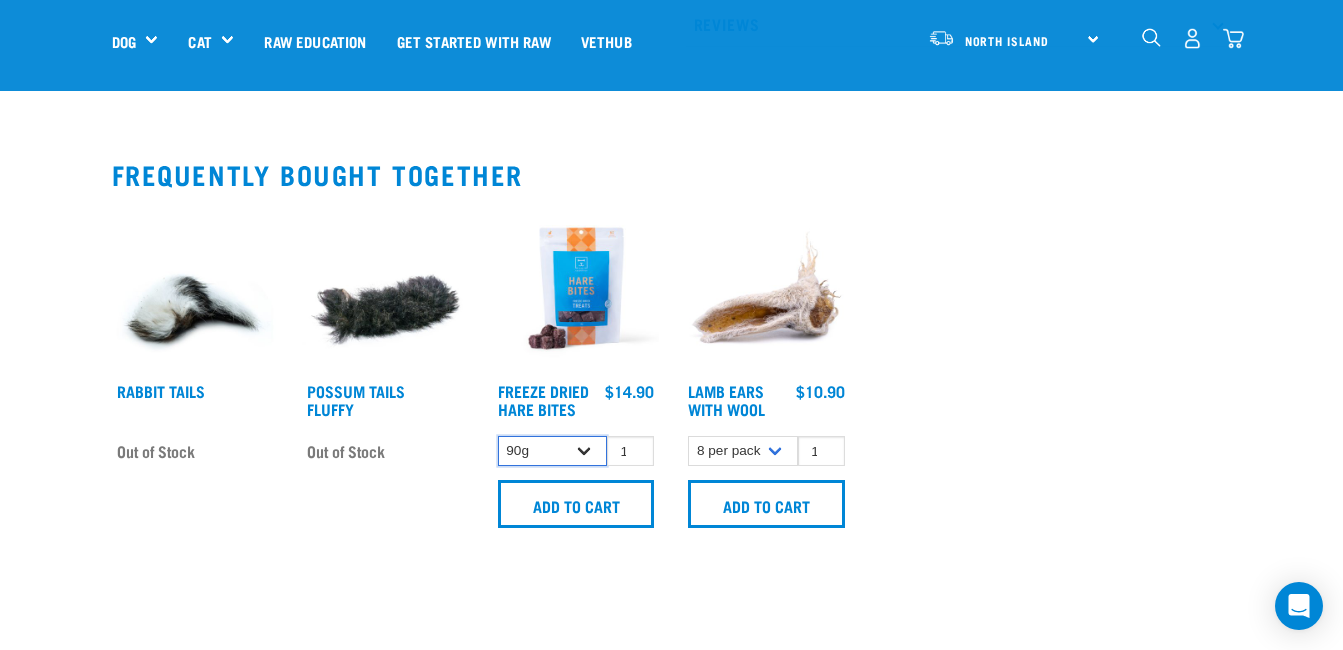 click on "90g" at bounding box center (553, 451) 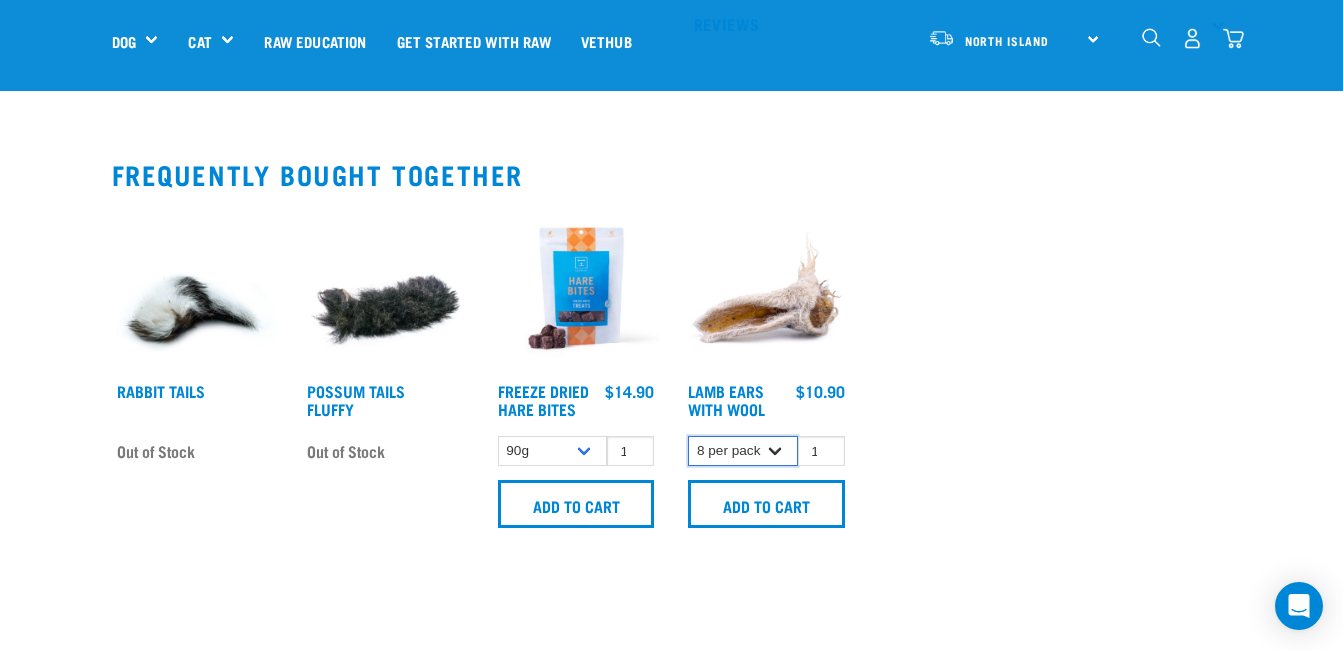 click on "8 per pack" at bounding box center [743, 451] 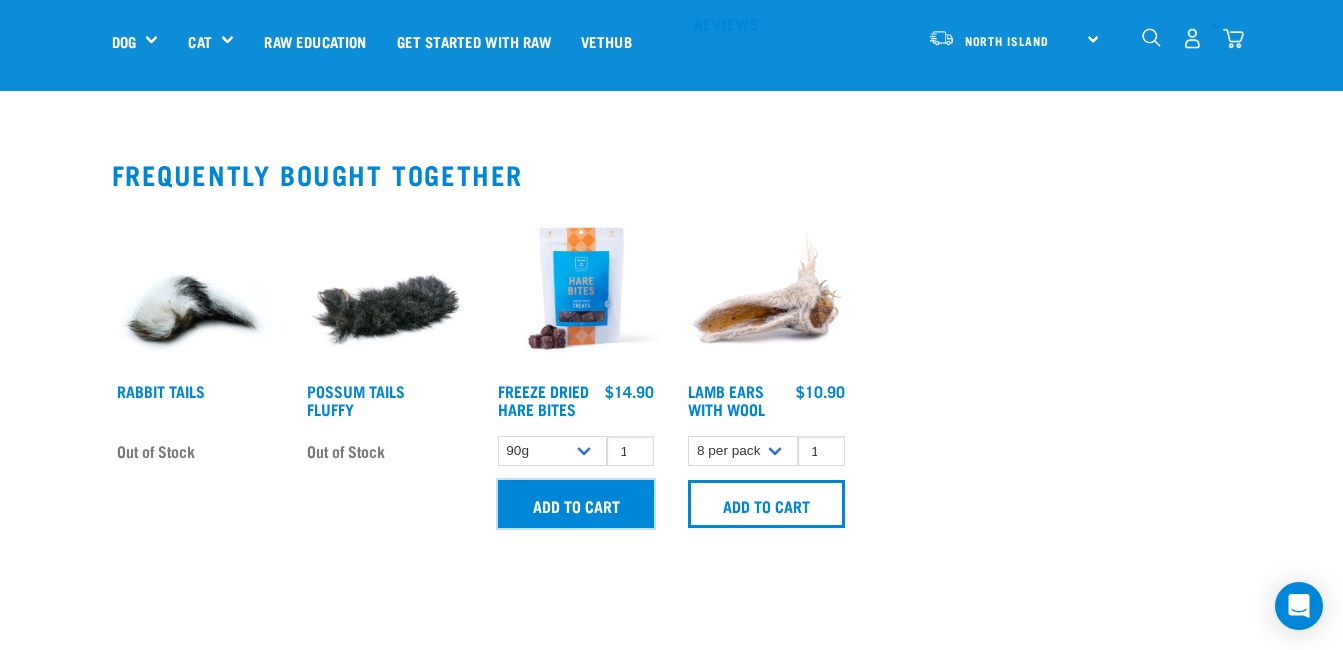 click on "Add to cart" at bounding box center (576, 504) 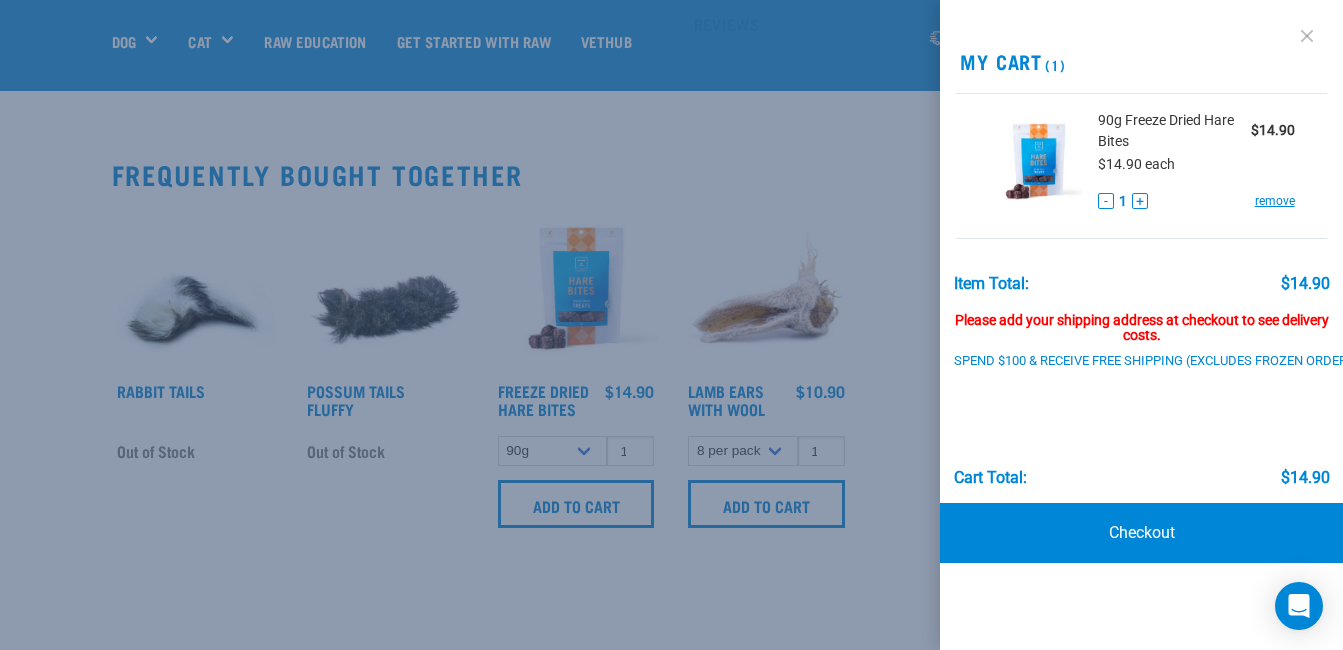 click at bounding box center (1307, 36) 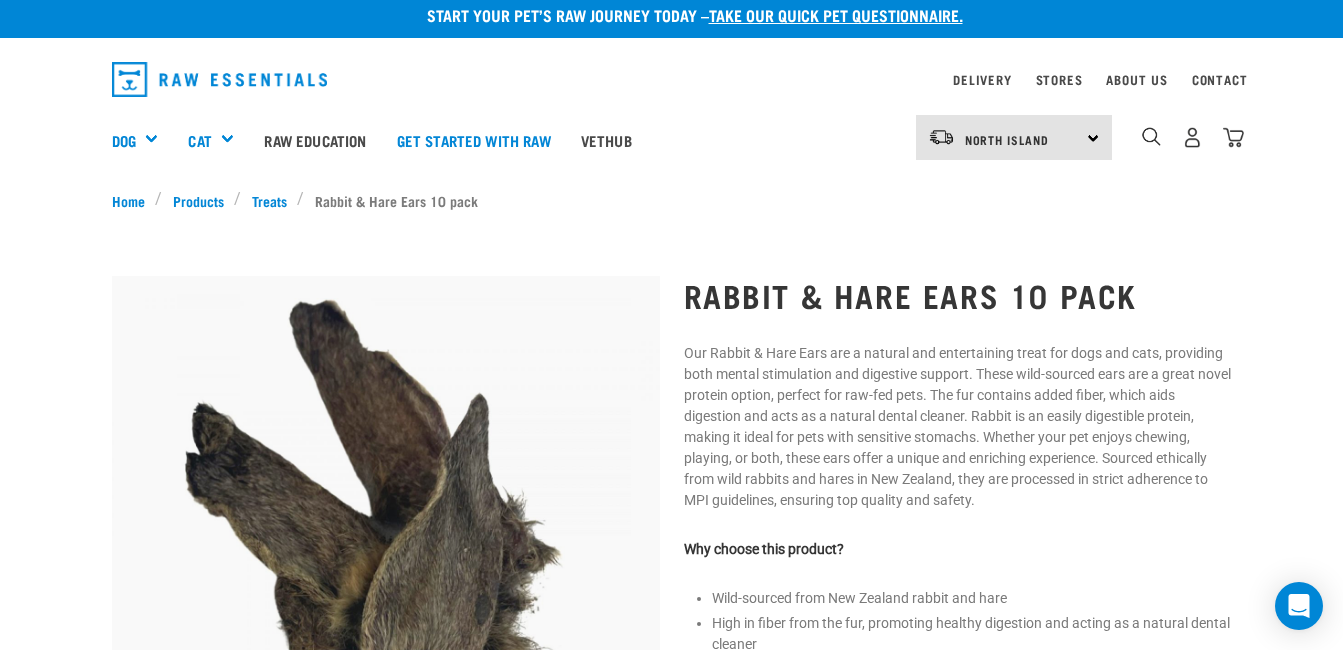 scroll, scrollTop: 0, scrollLeft: 0, axis: both 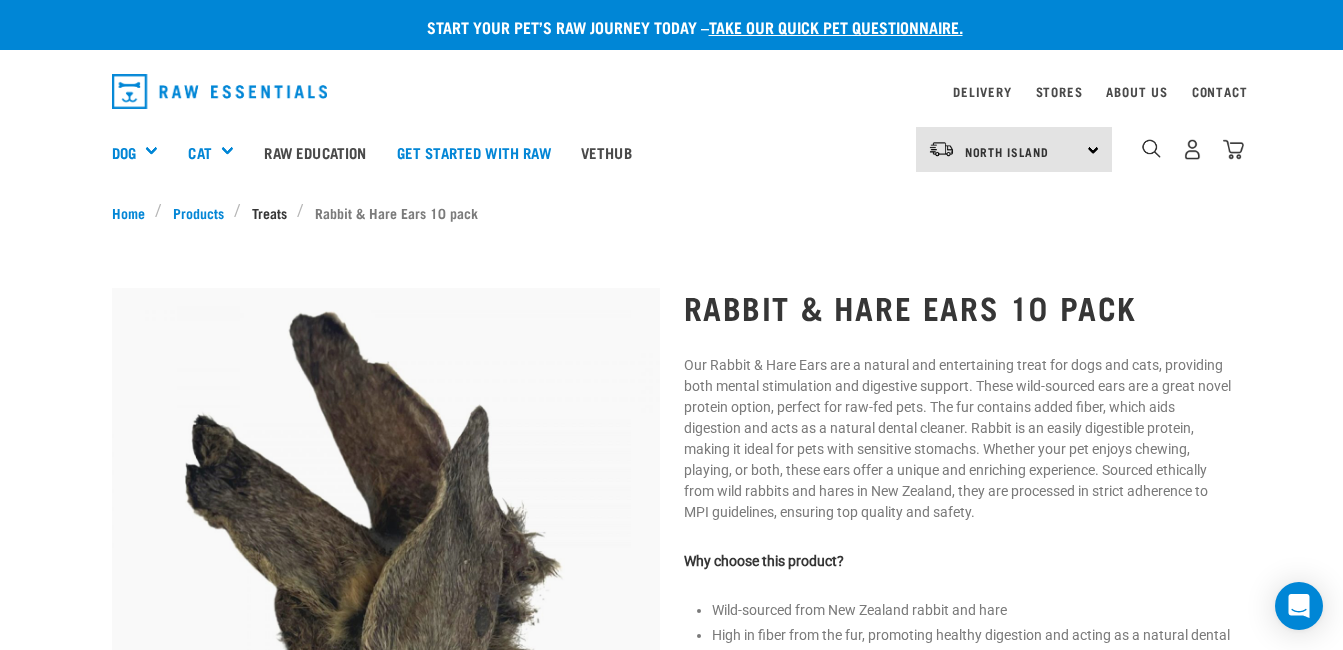 click on "Treats" at bounding box center [269, 212] 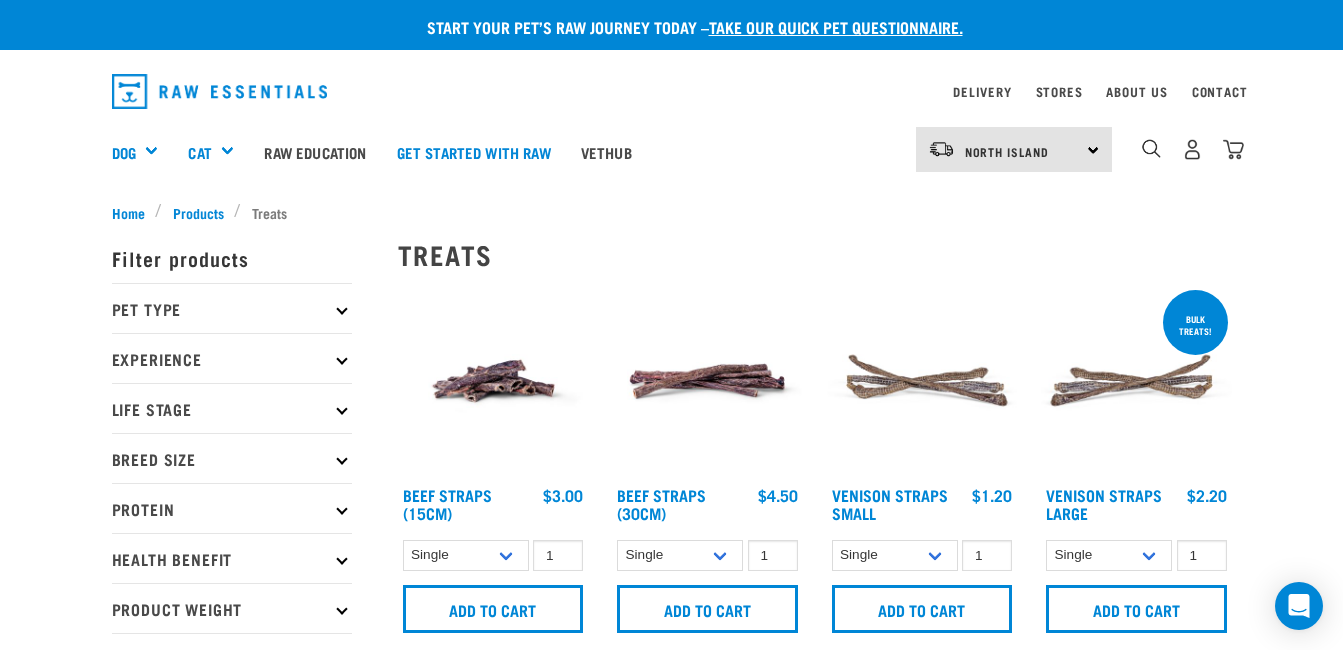 scroll, scrollTop: 0, scrollLeft: 0, axis: both 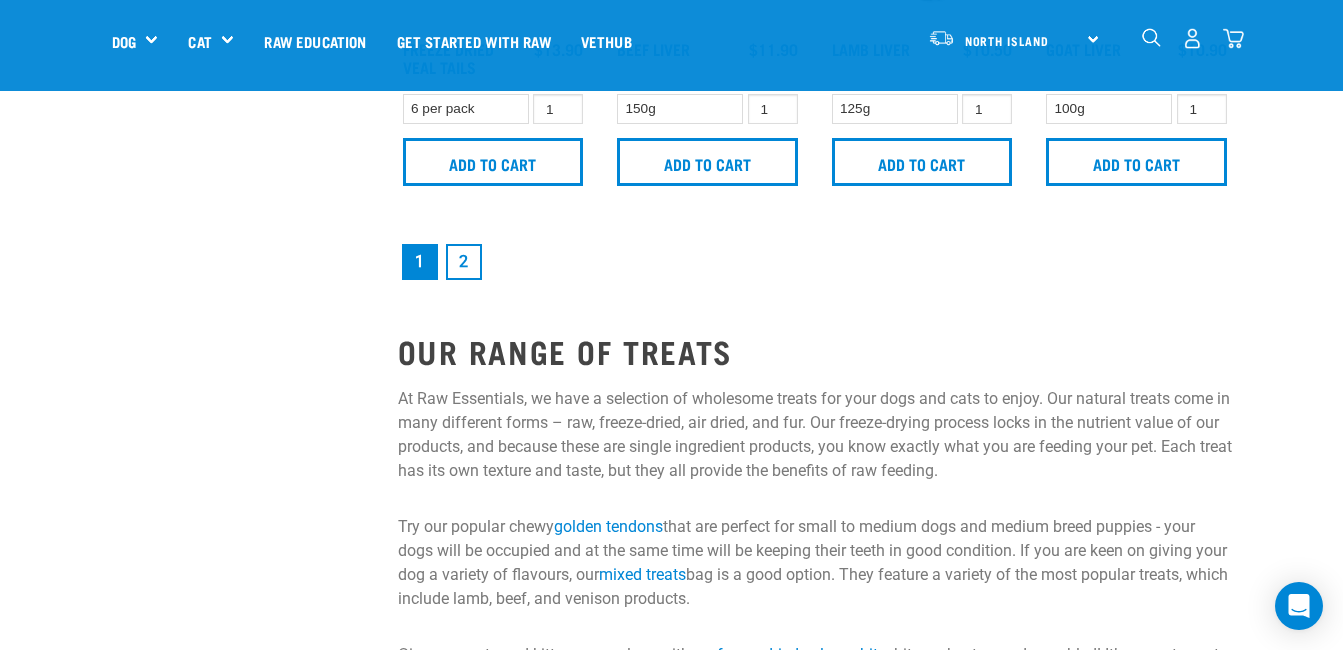 click on "2" at bounding box center (464, 262) 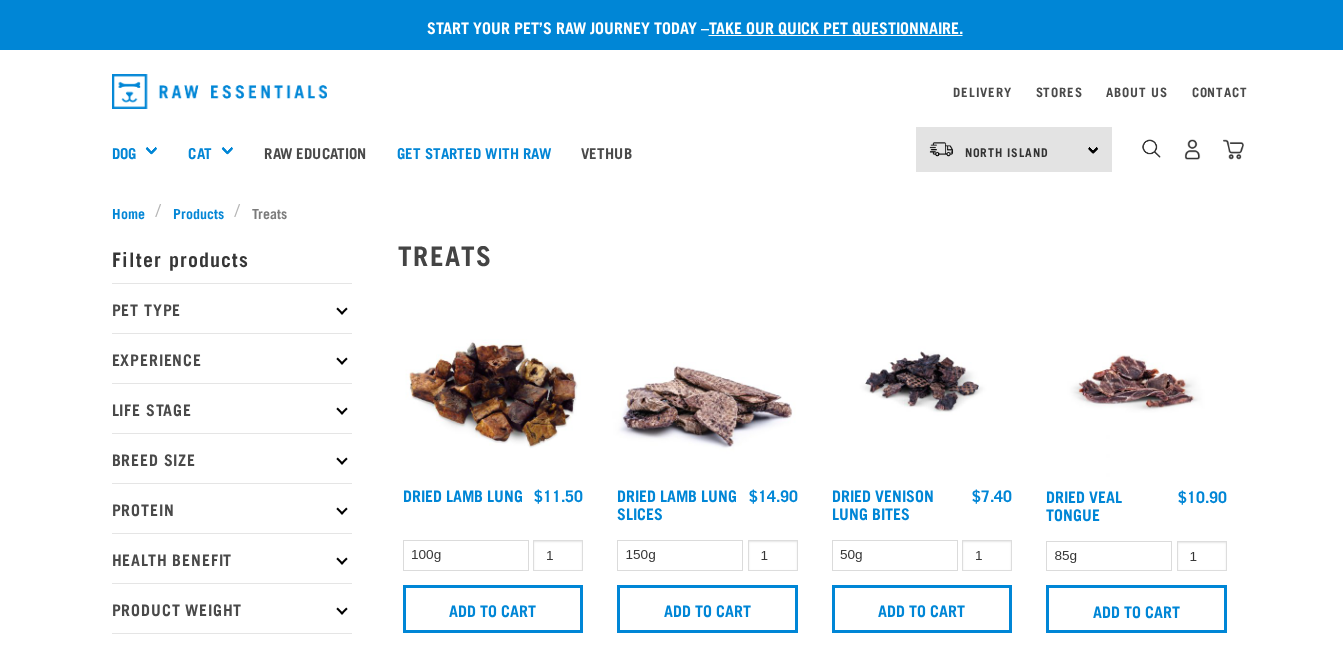 scroll, scrollTop: 0, scrollLeft: 0, axis: both 